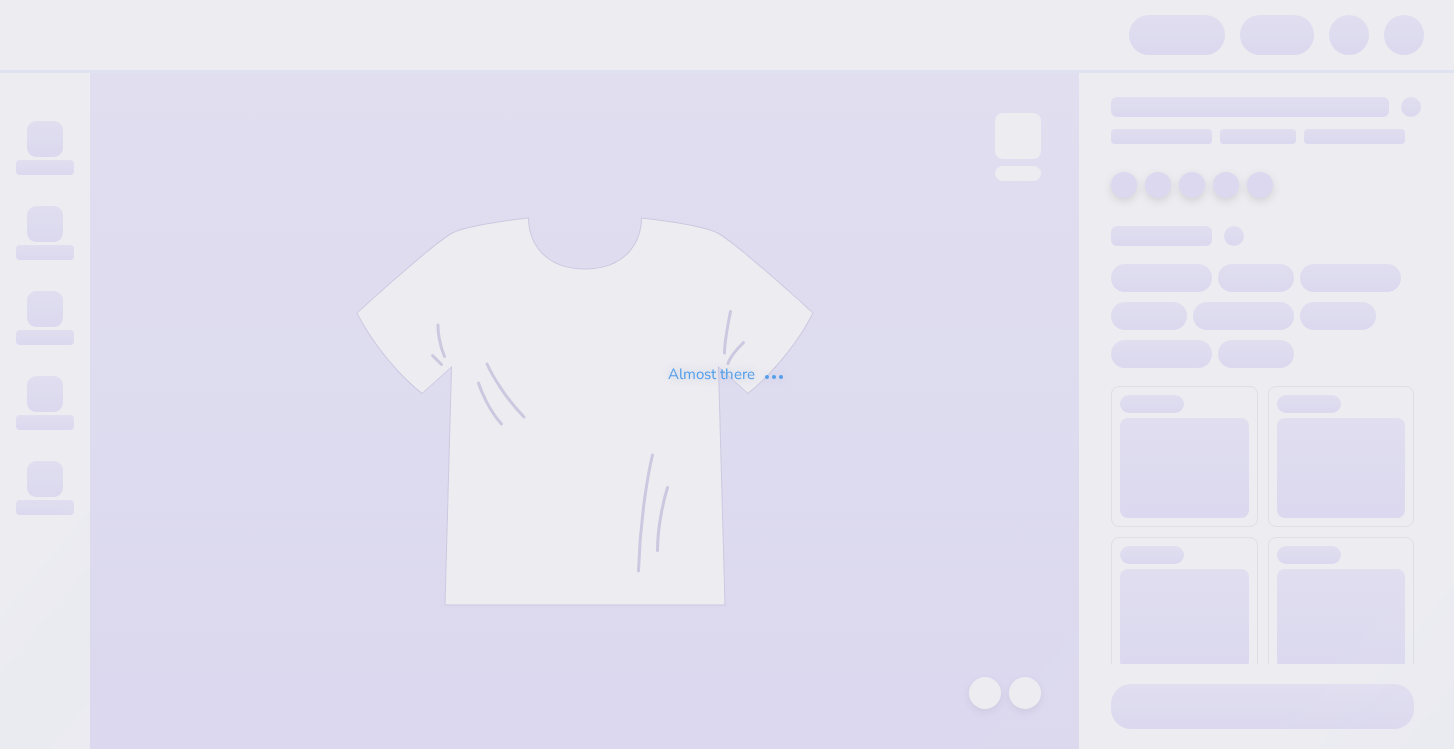 scroll, scrollTop: 0, scrollLeft: 0, axis: both 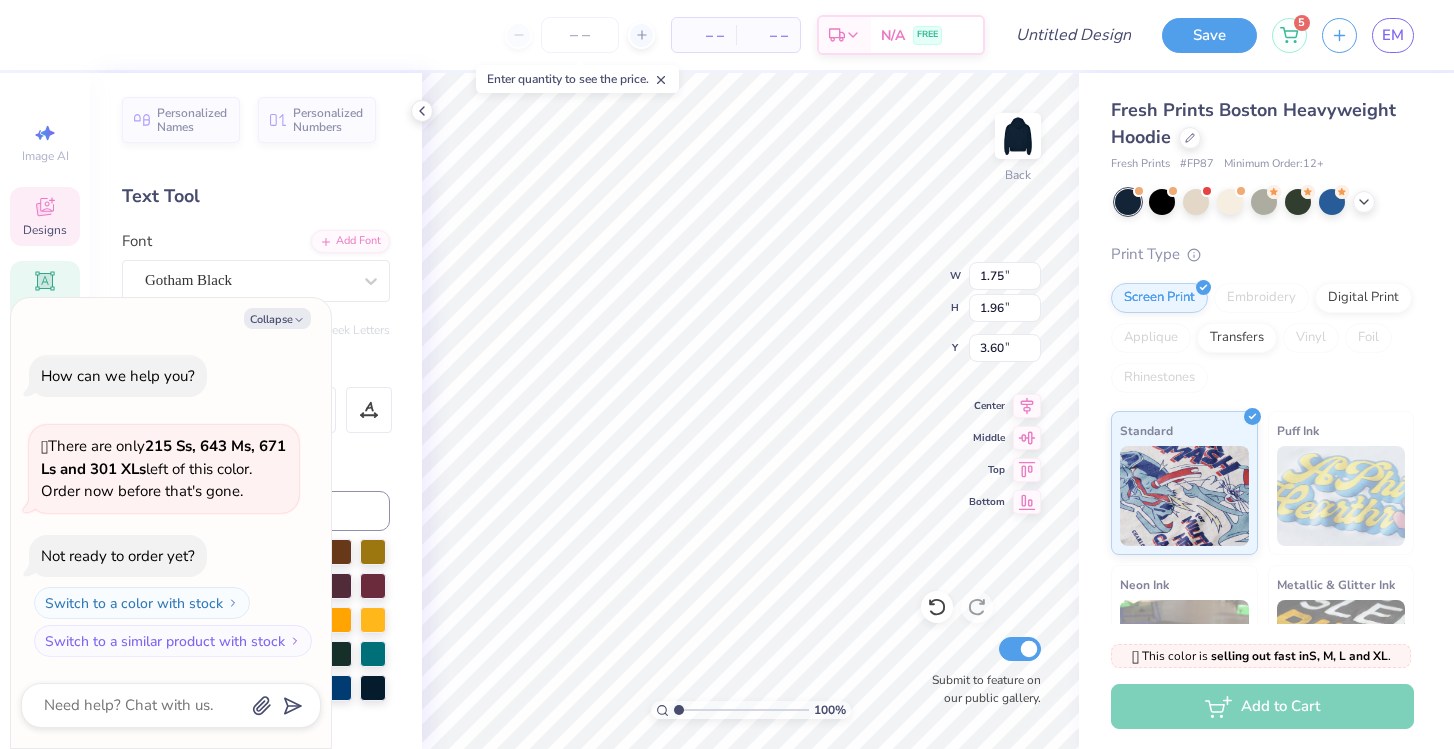 type on "x" 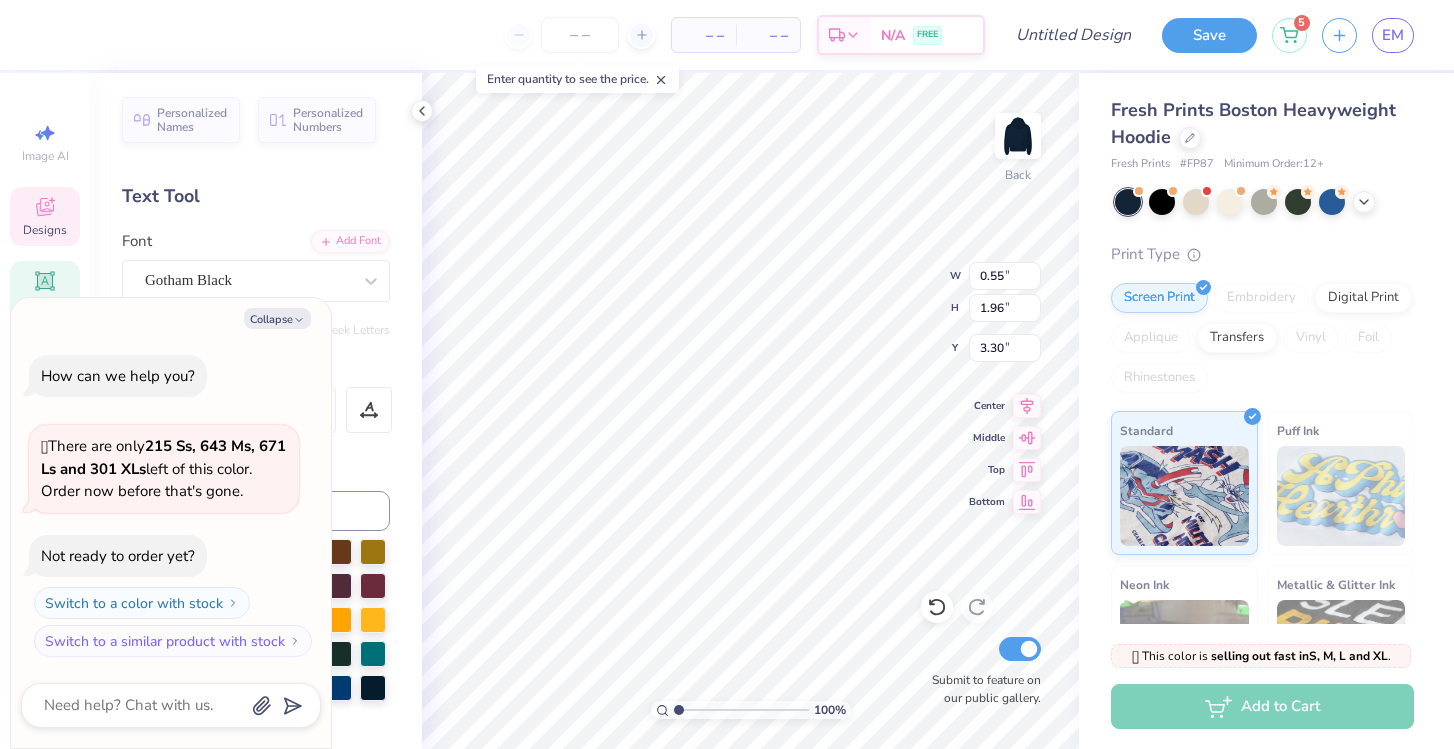 type on "x" 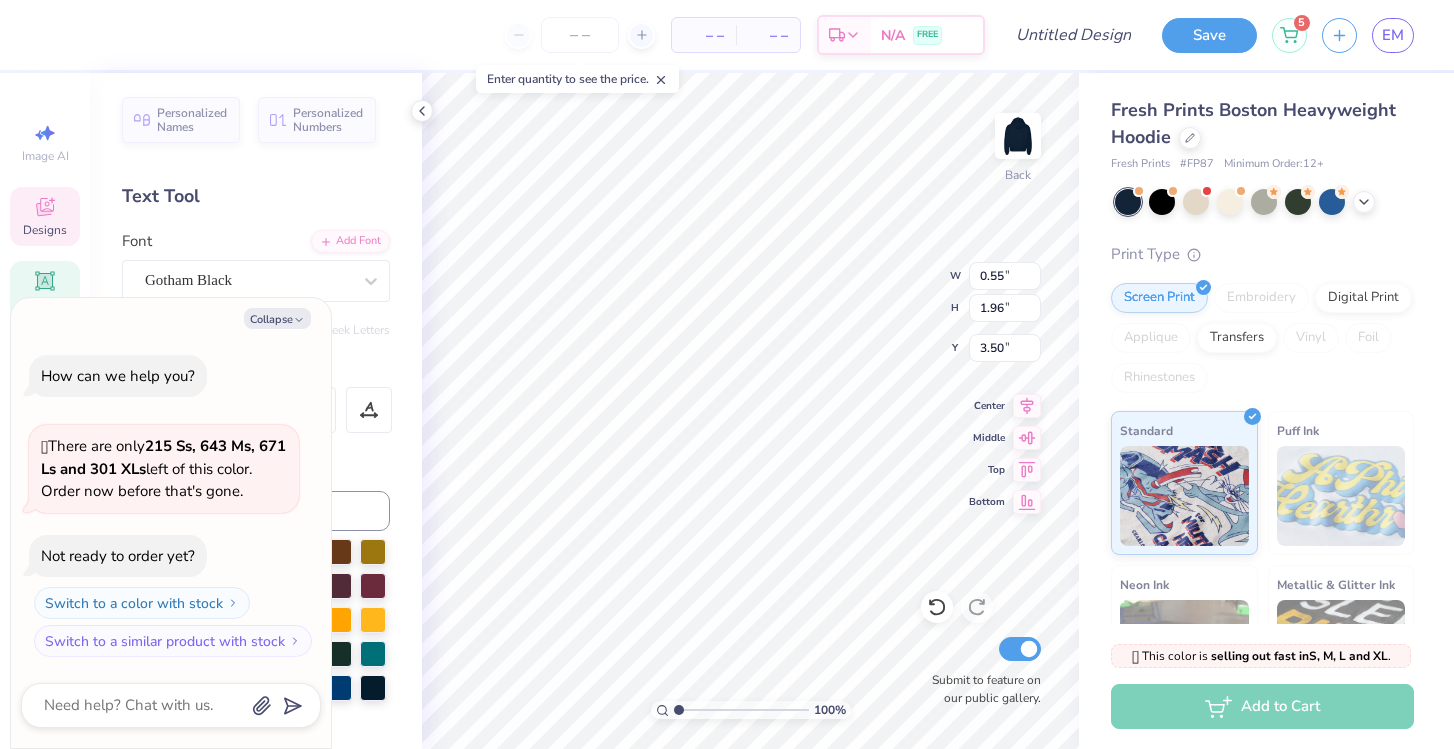 type on "x" 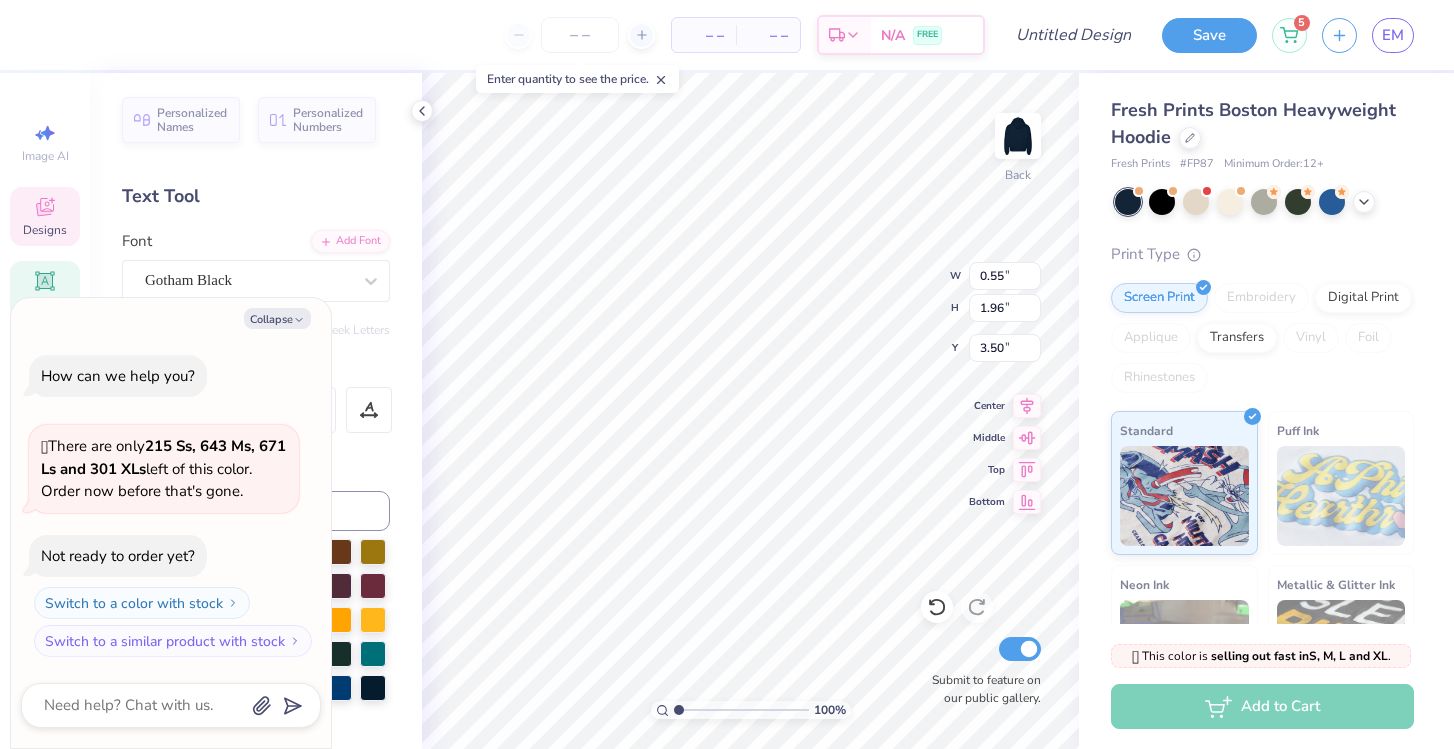 type on "x" 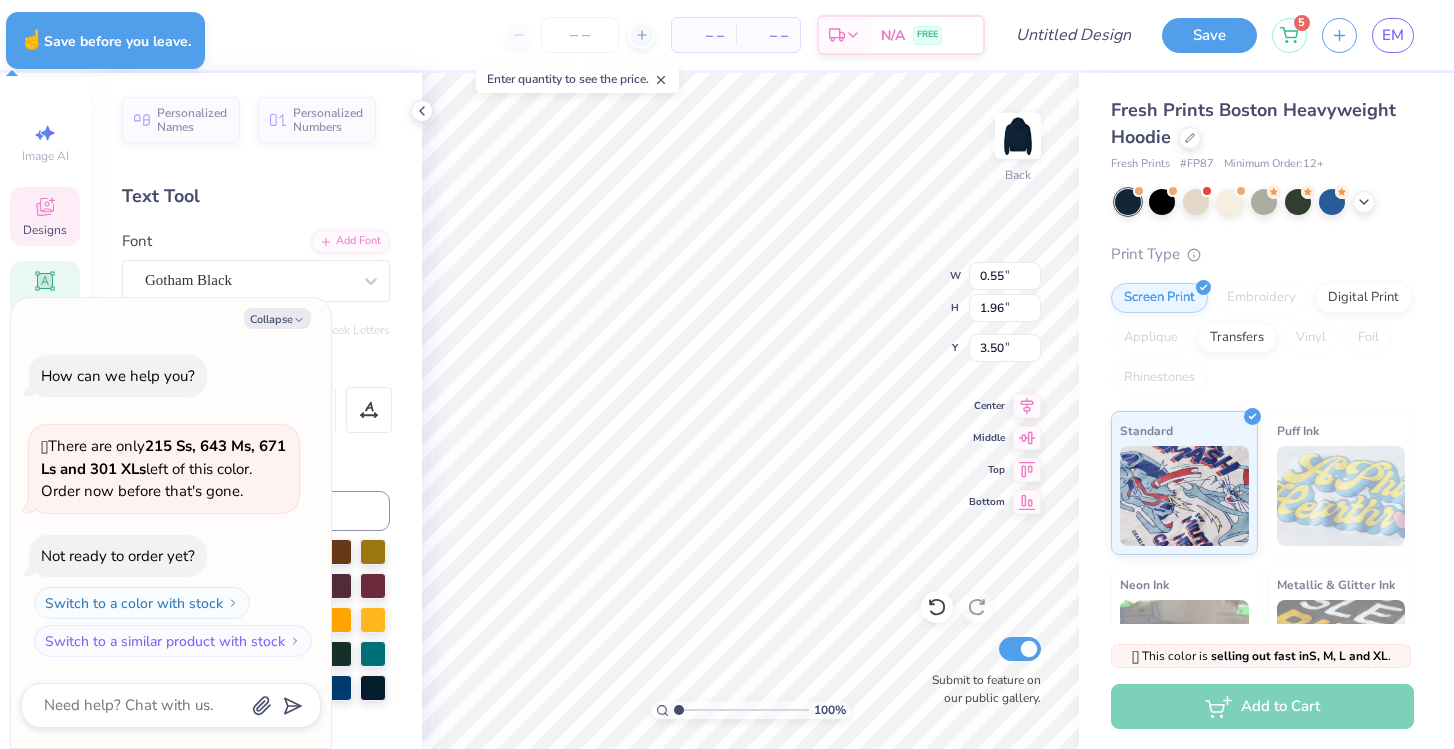 type on "x" 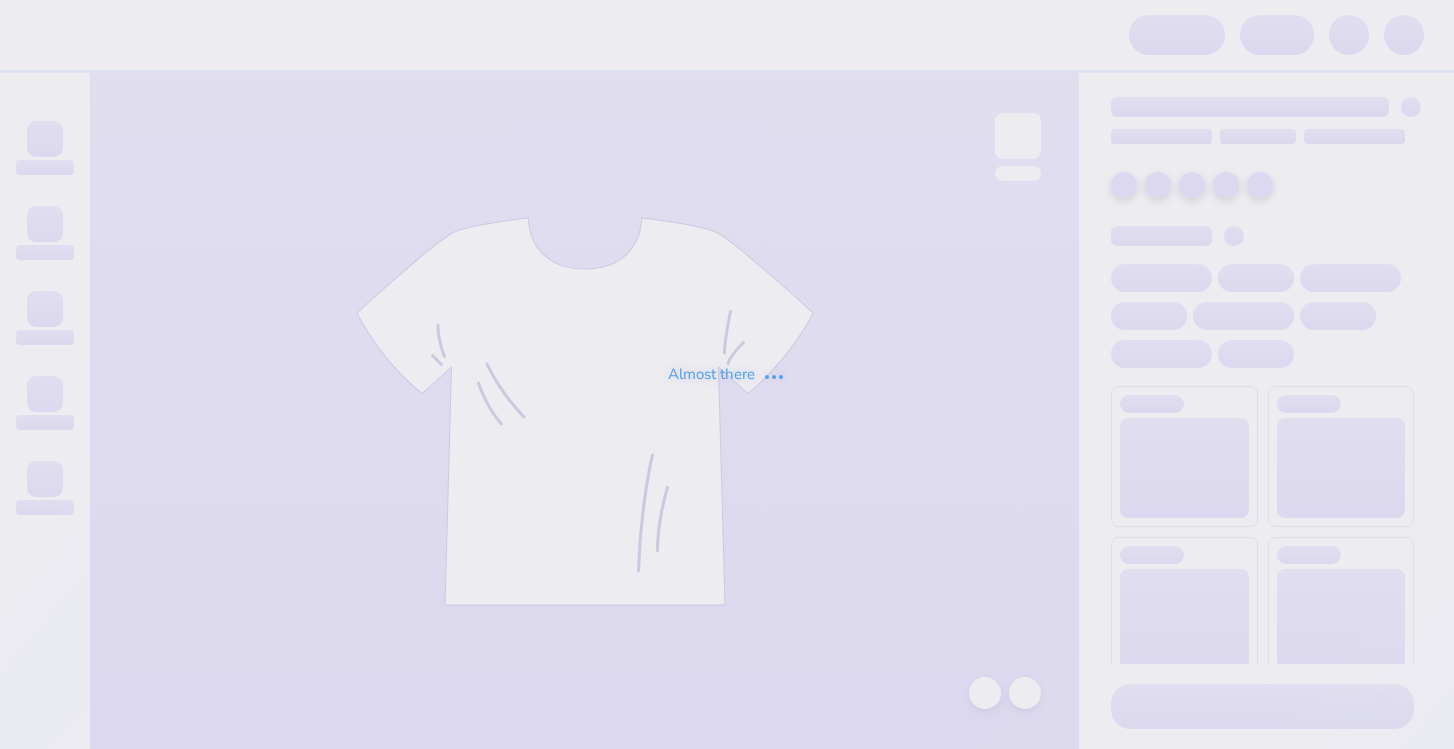 scroll, scrollTop: 0, scrollLeft: 0, axis: both 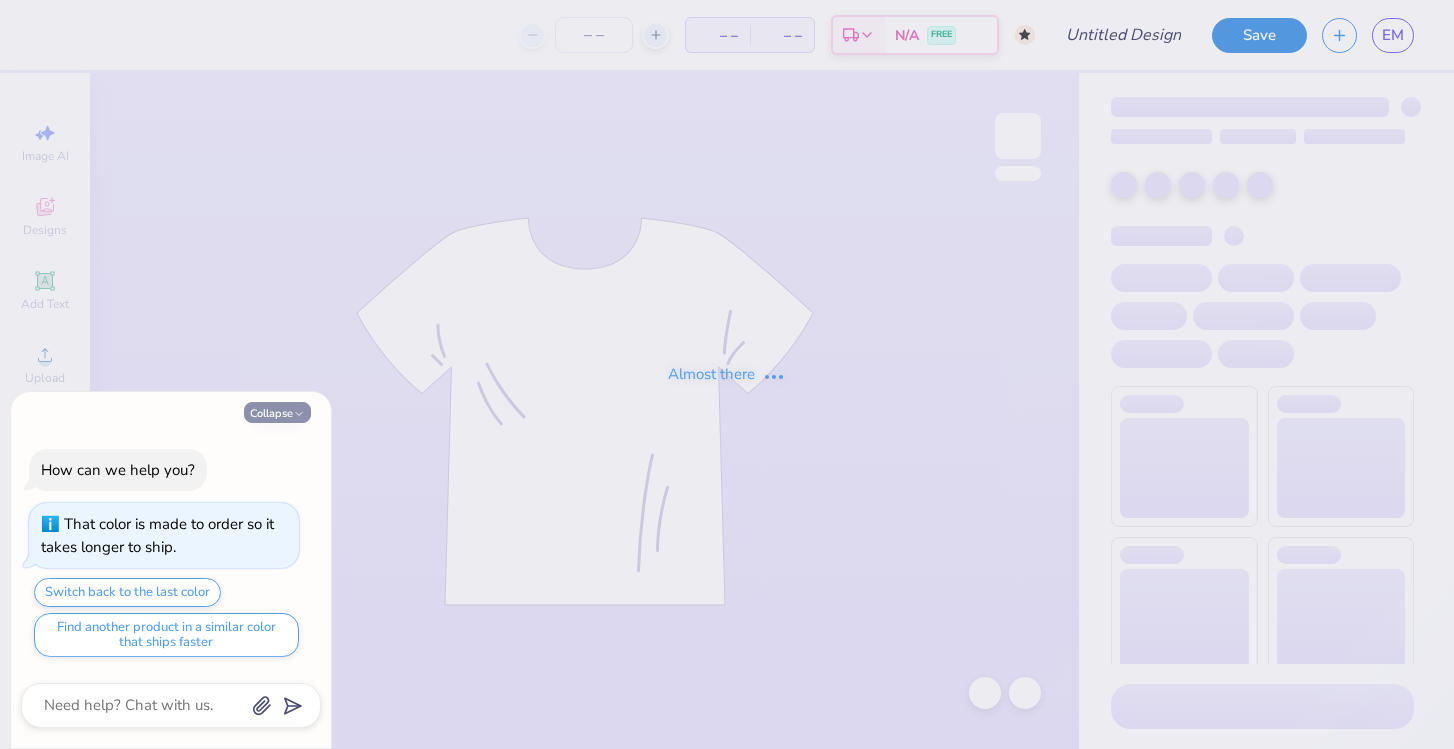 click on "Collapse" at bounding box center [277, 412] 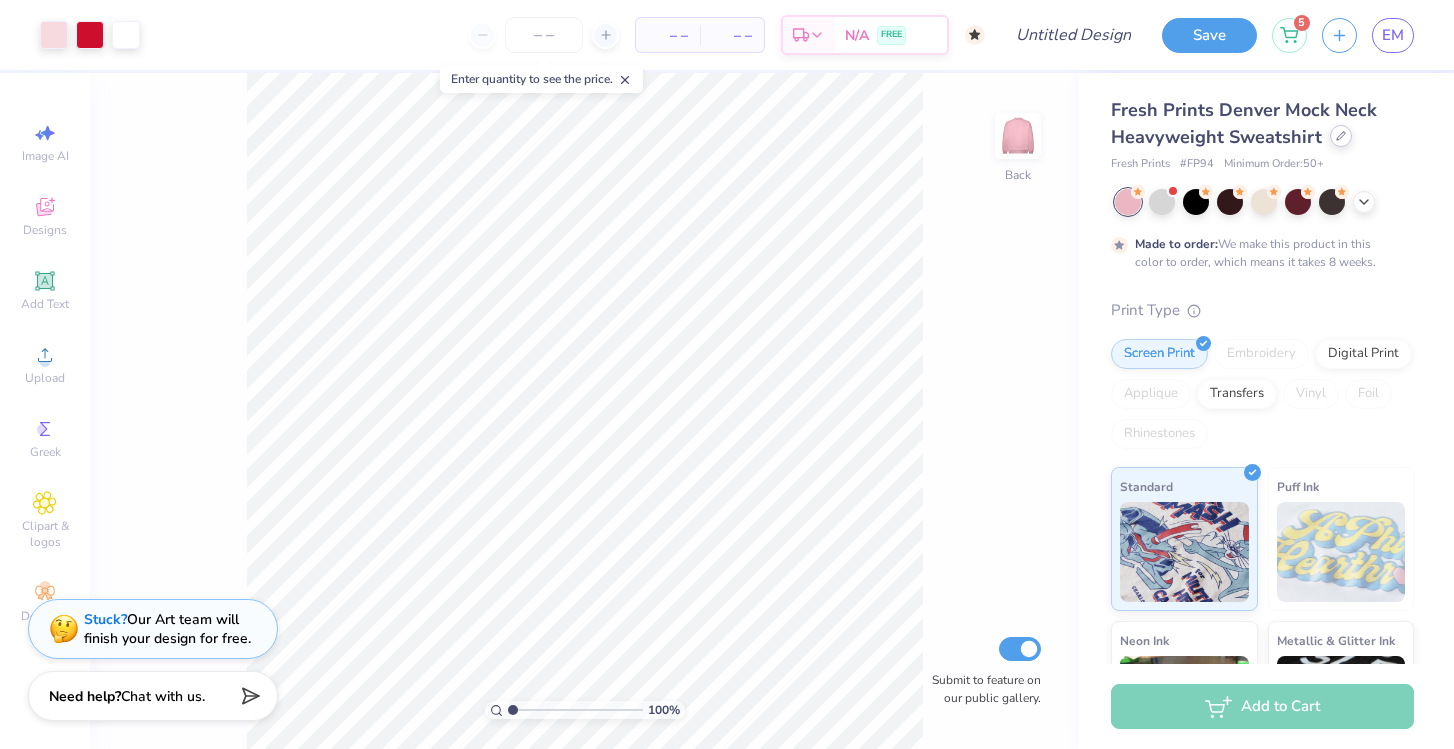 click 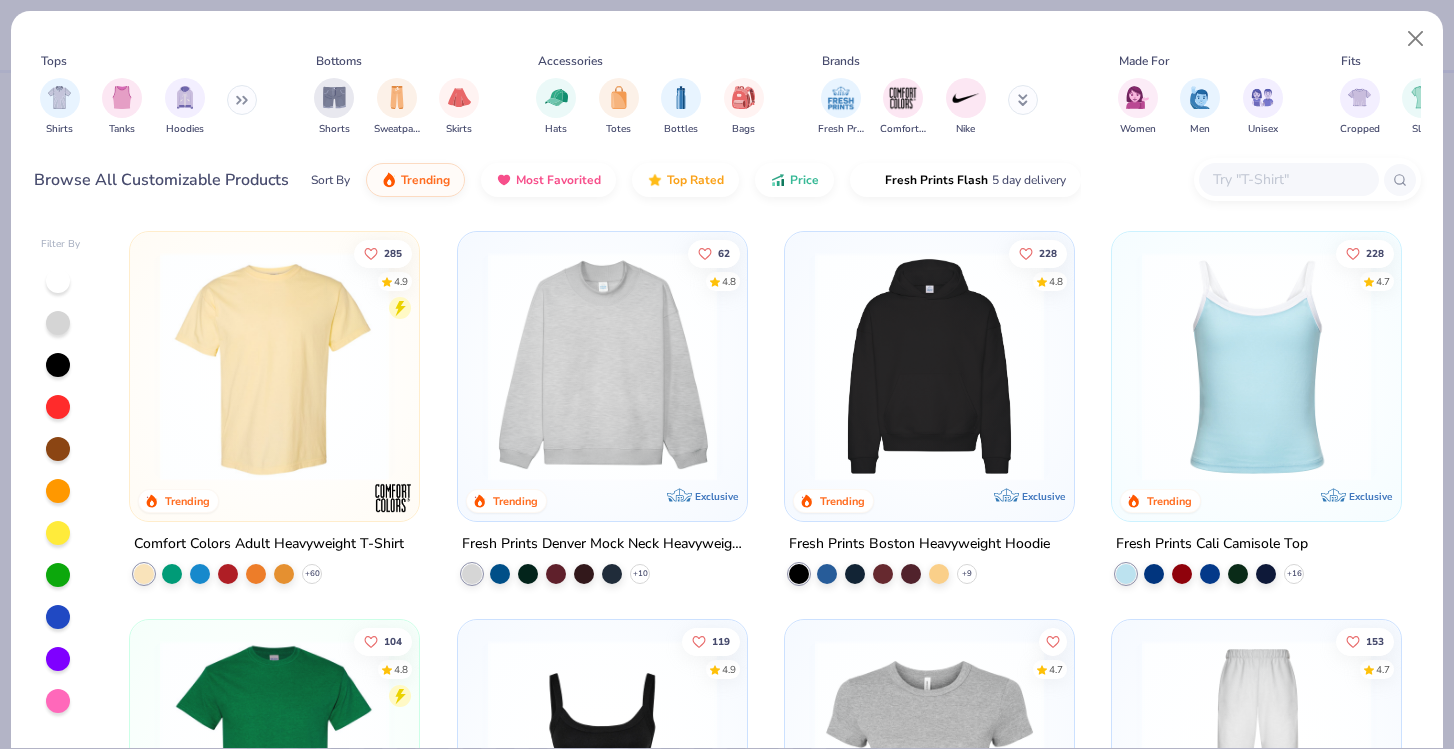 click at bounding box center [274, 366] 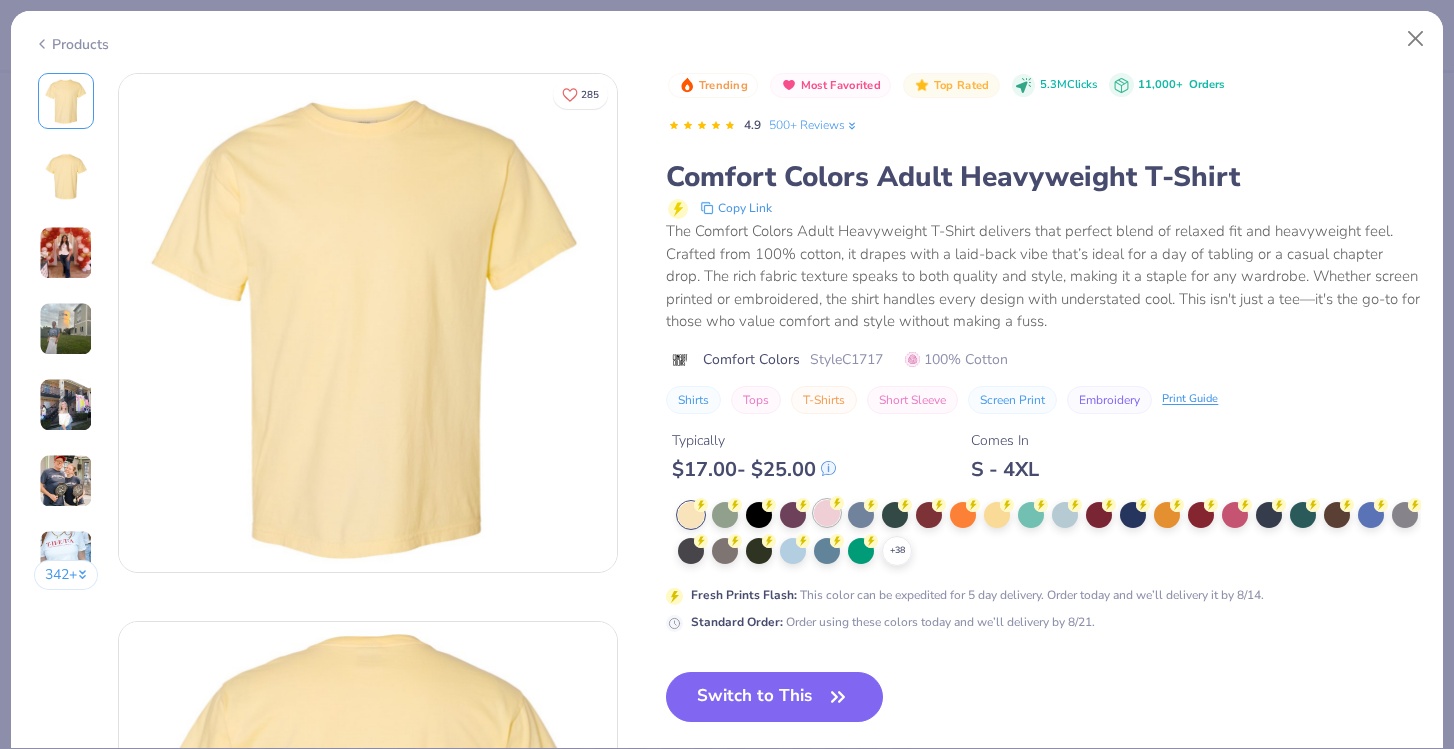 click at bounding box center (827, 513) 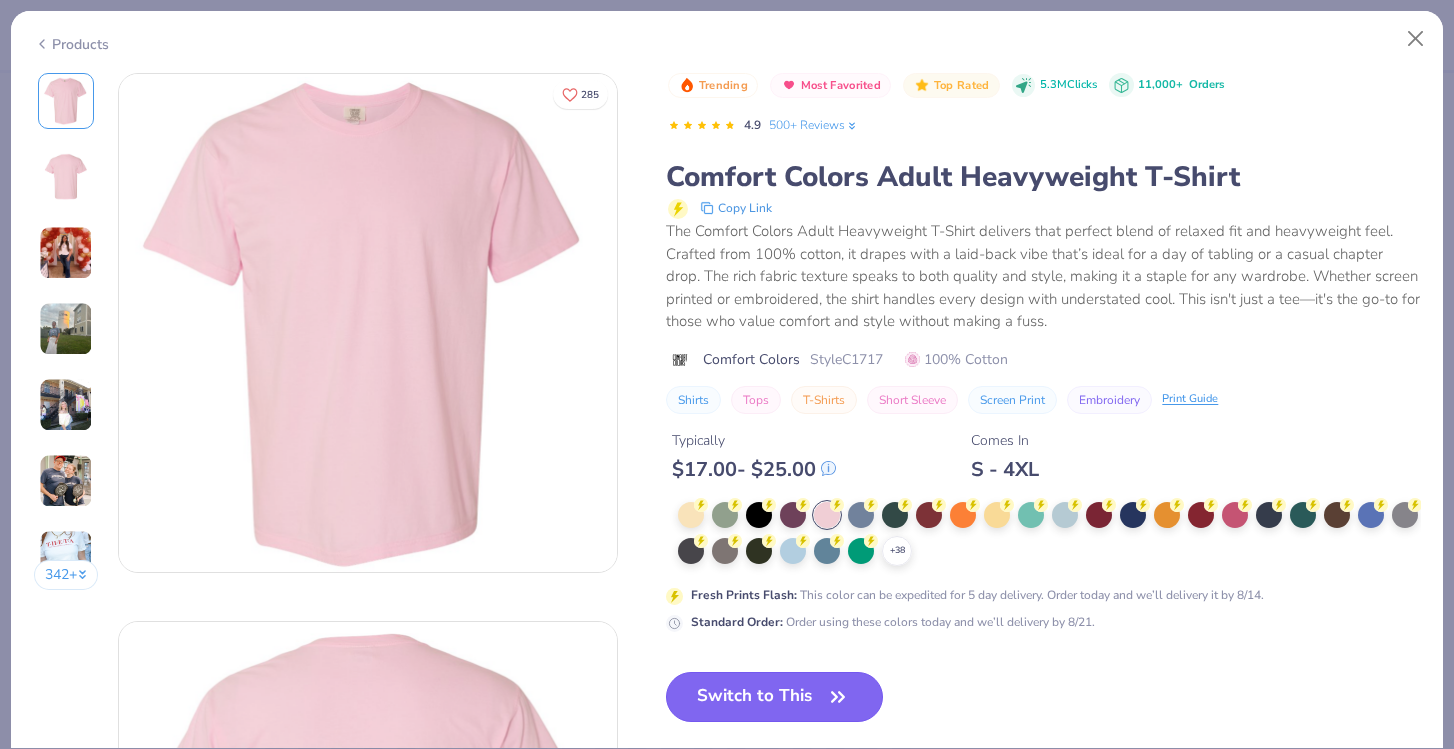 click 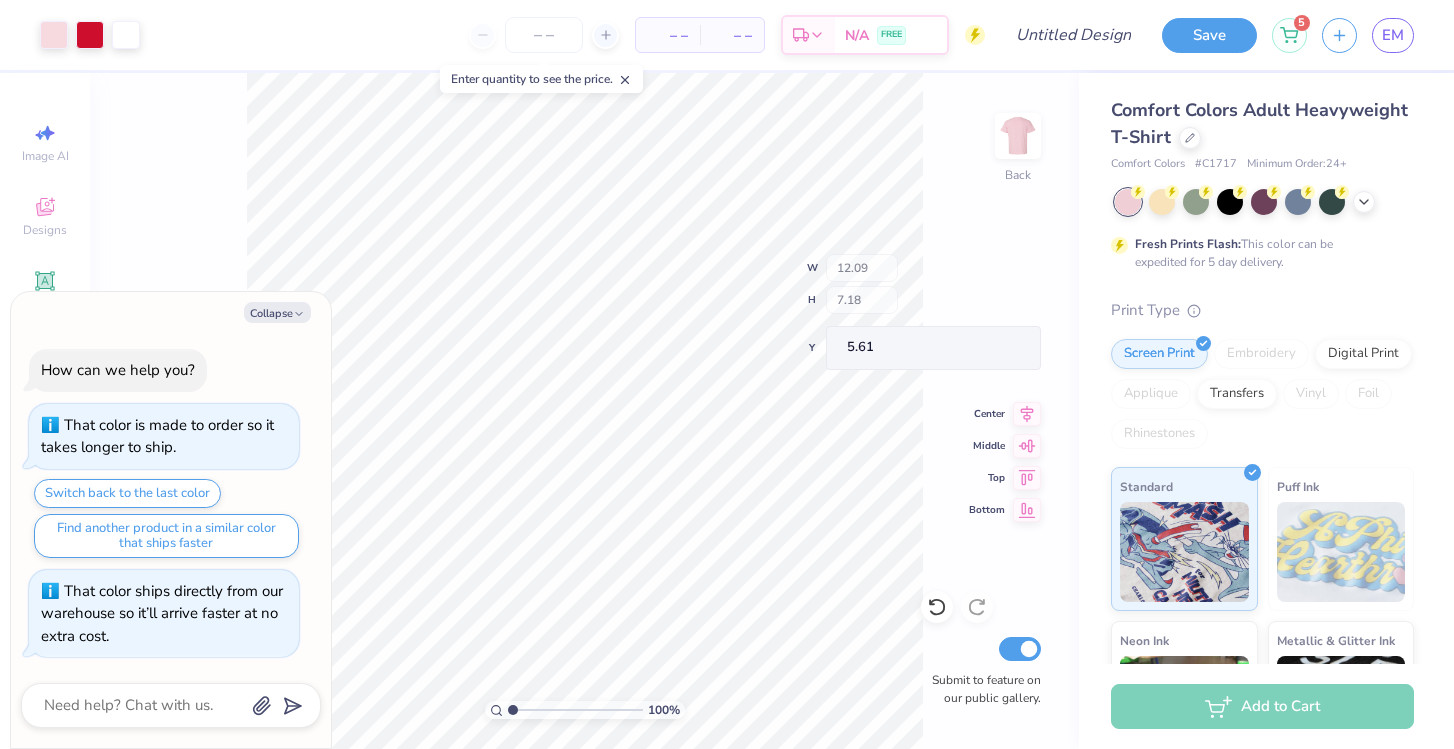 type on "x" 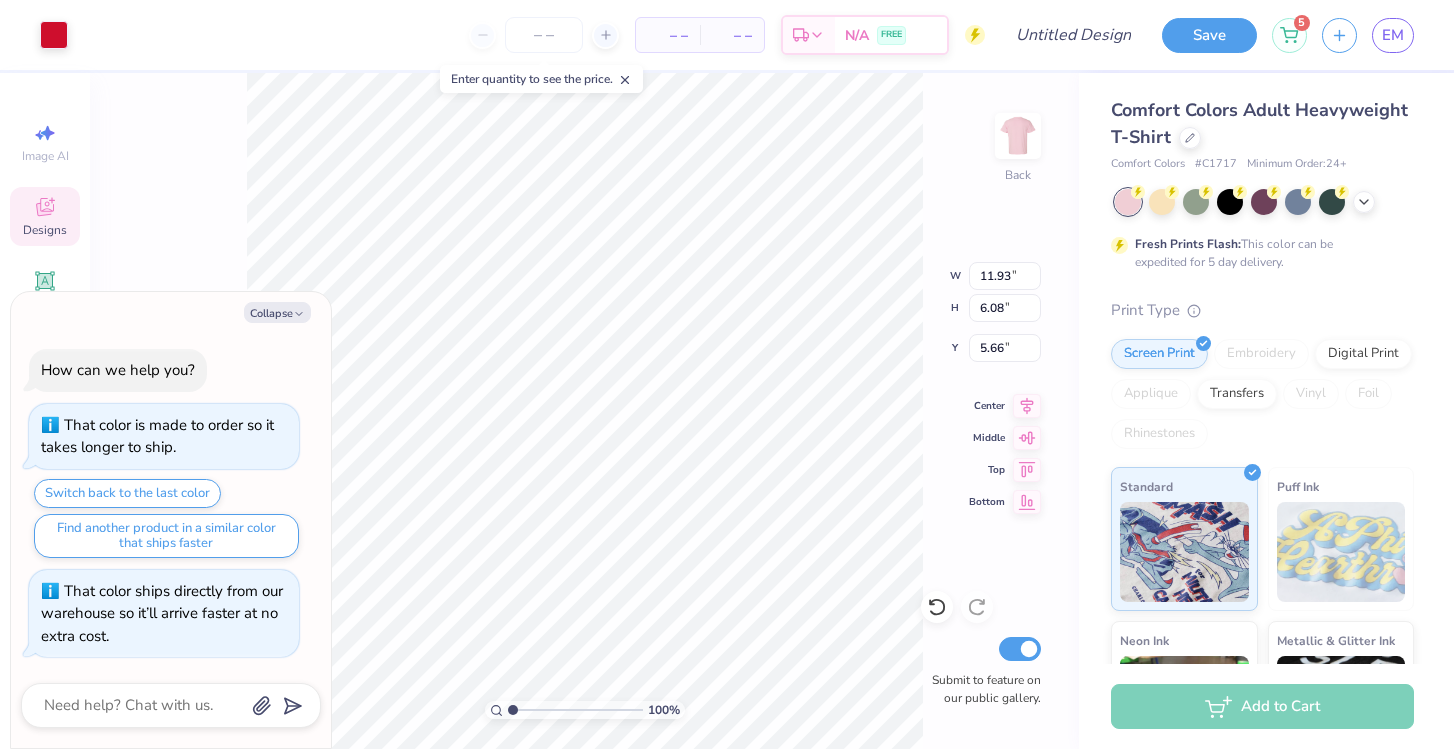 type on "x" 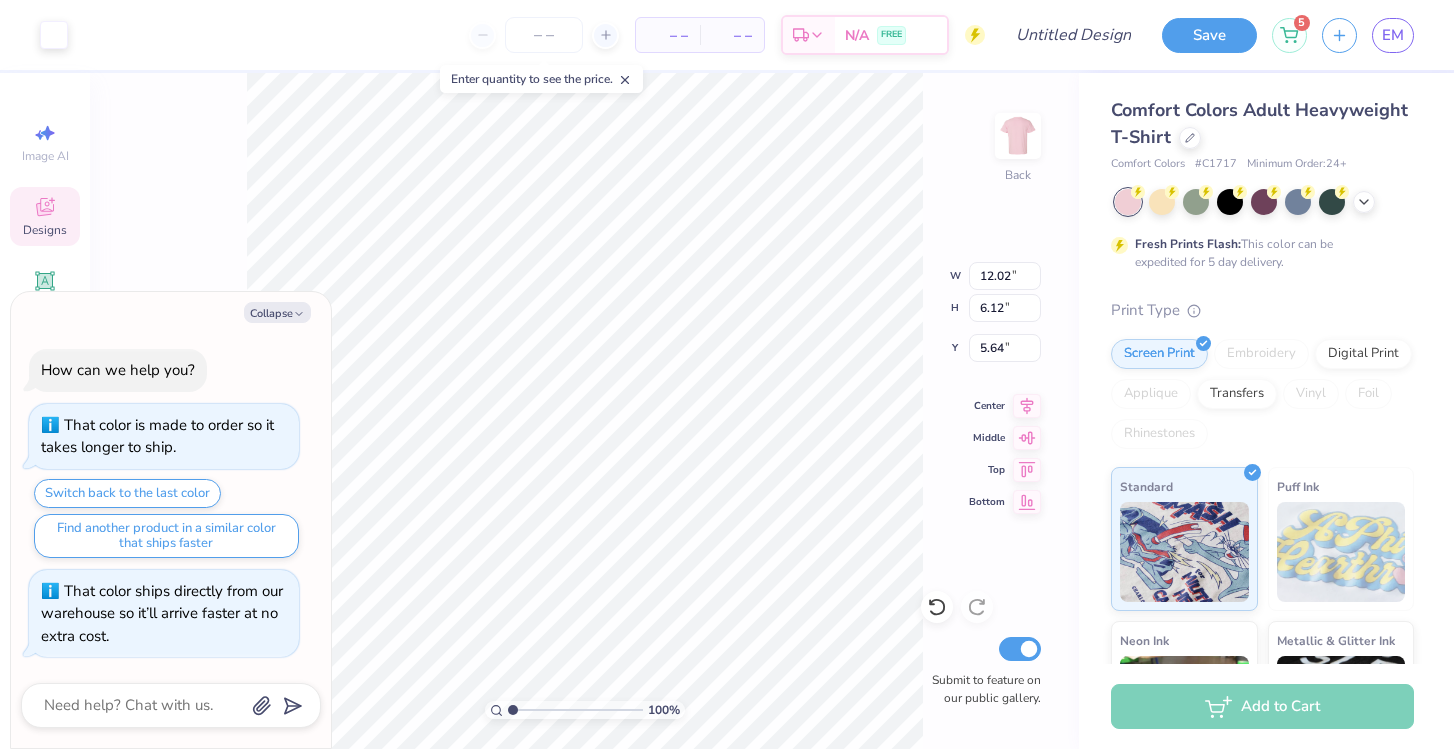 type on "x" 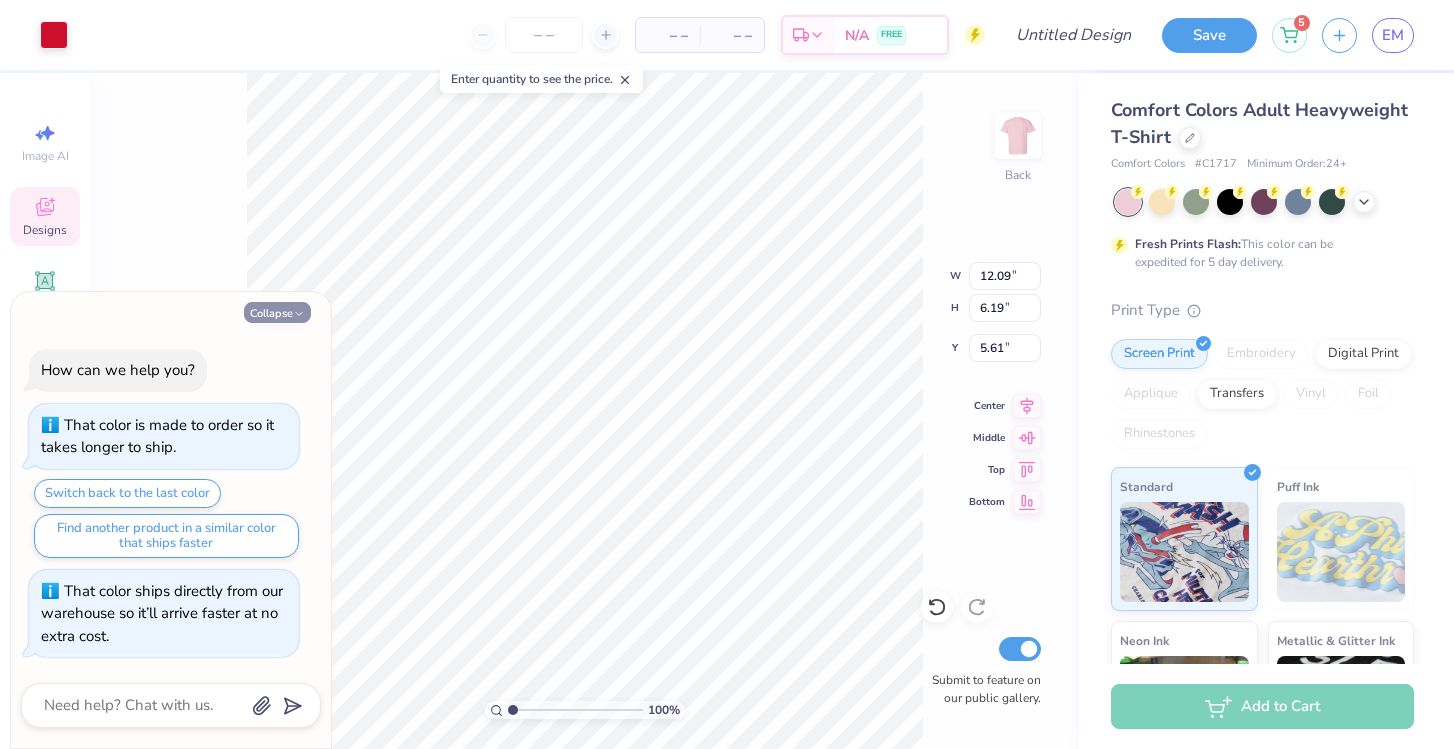 click on "Collapse" at bounding box center [277, 312] 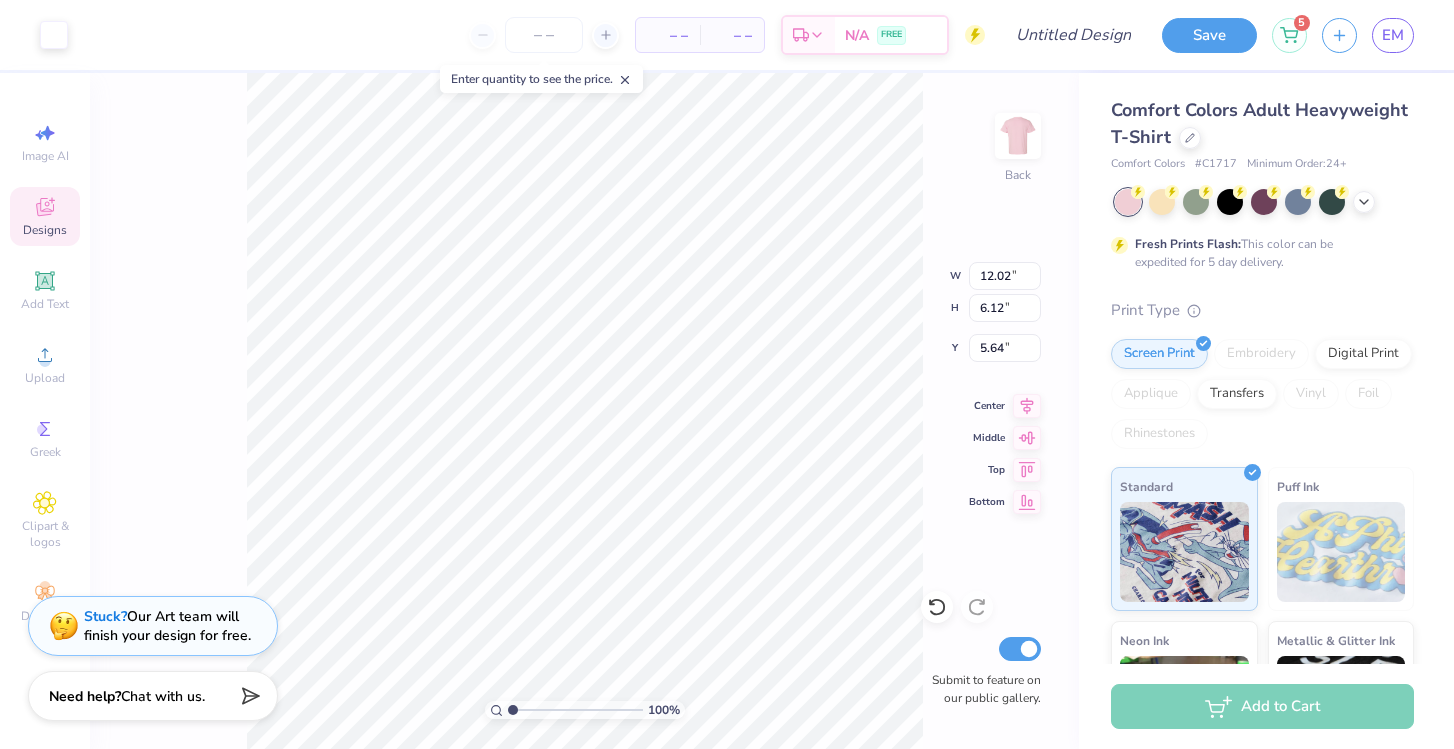 type on "12.02" 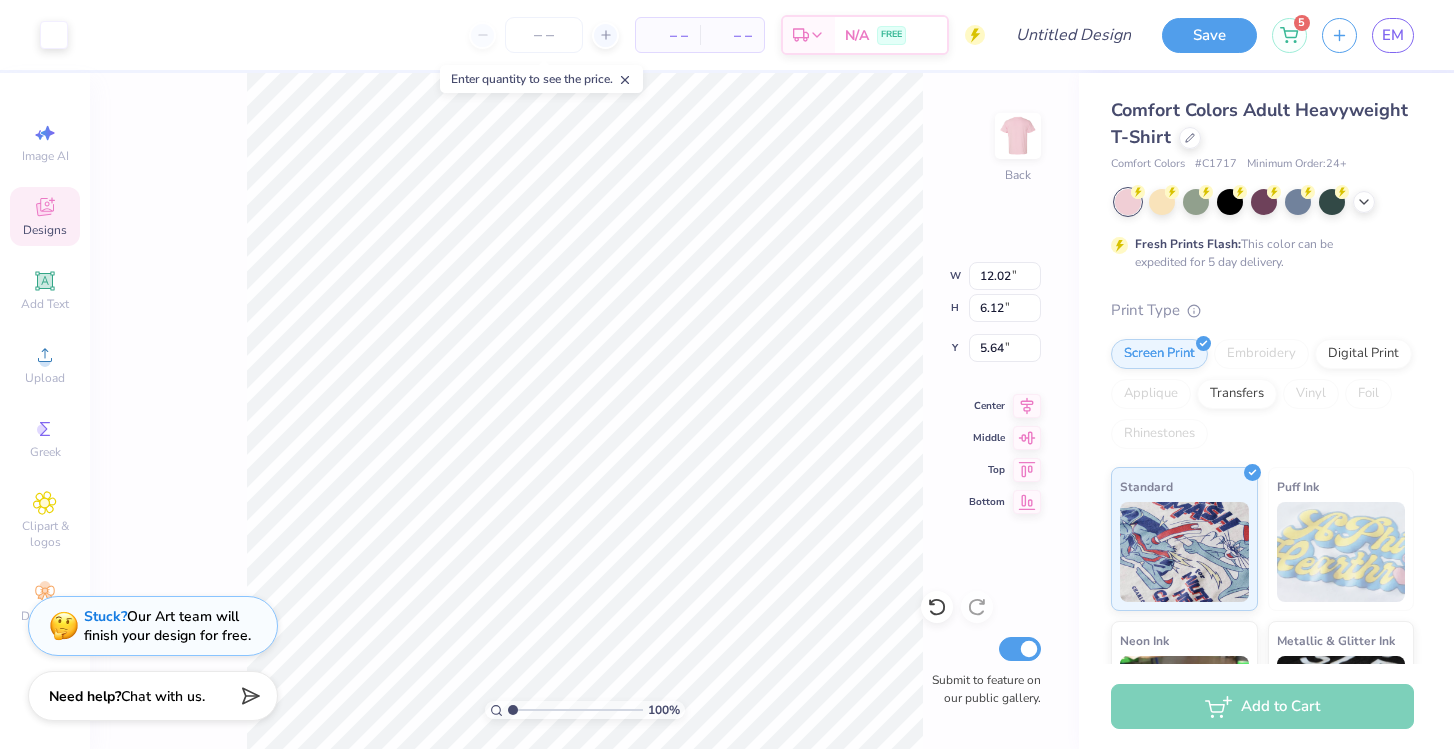 type on "11.98" 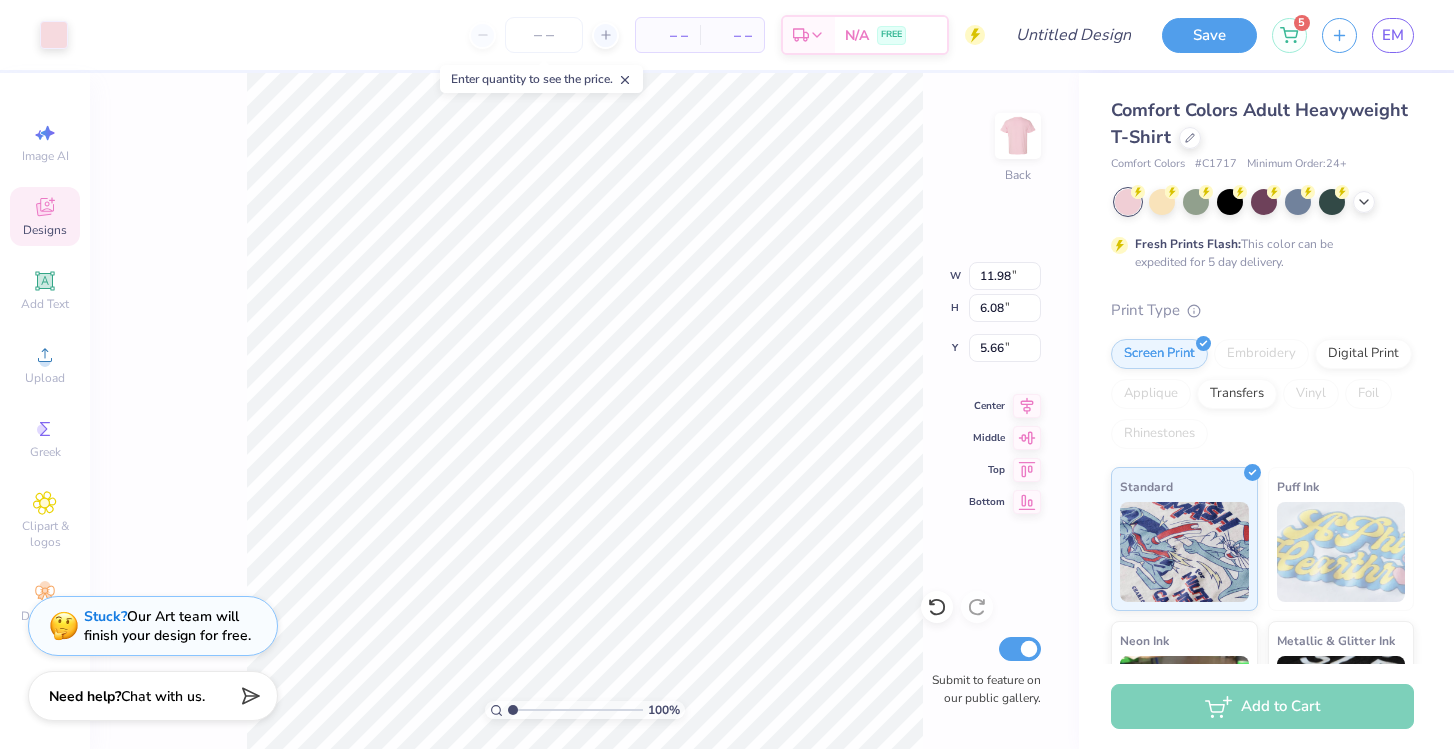 type on "12.02" 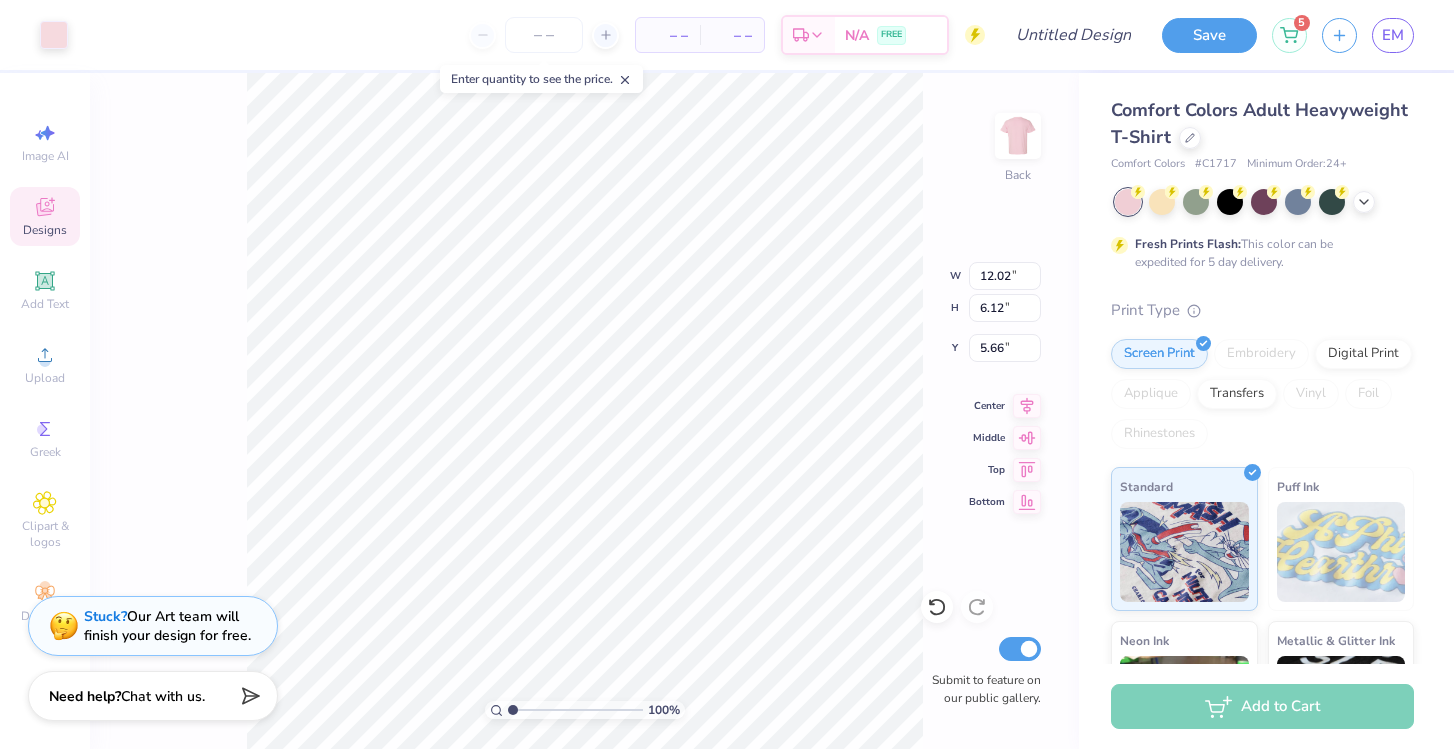type on "5.64" 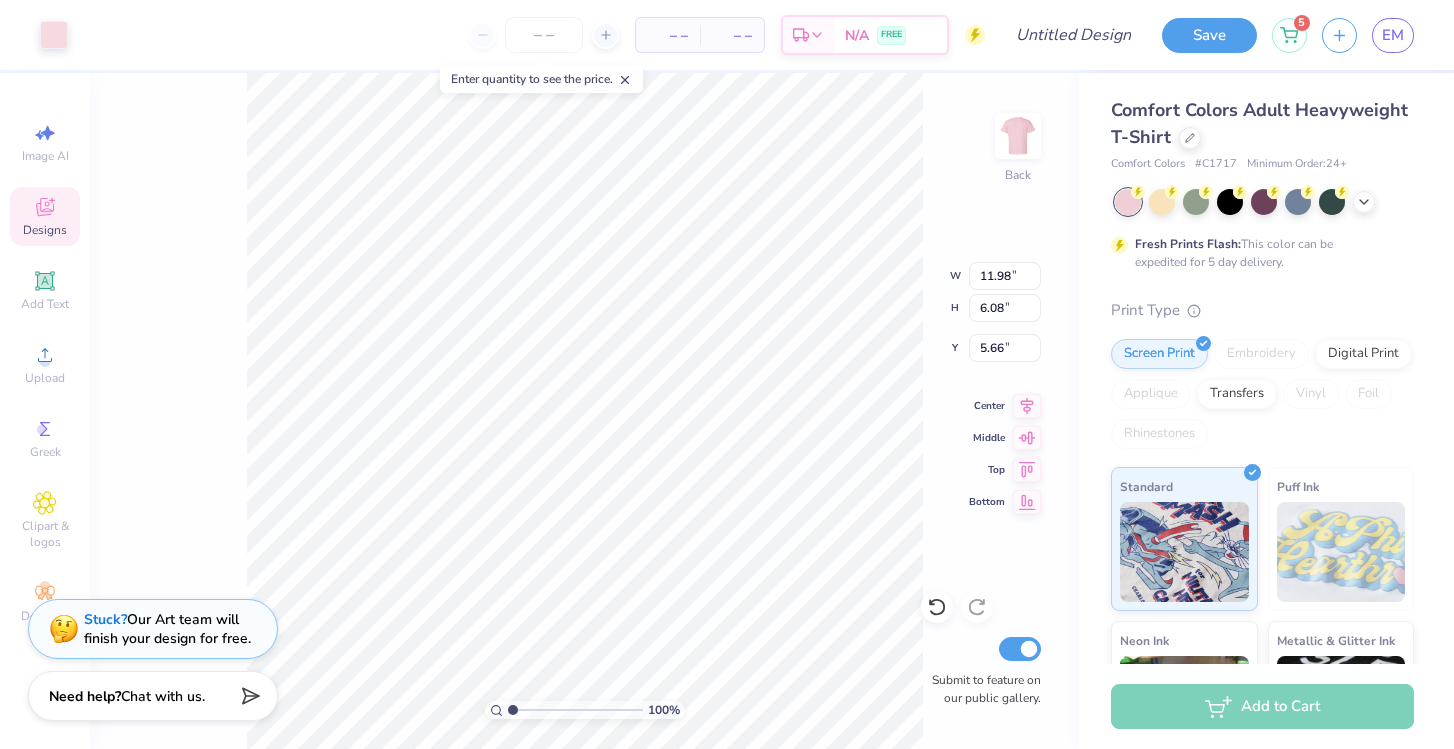 type on "x" 